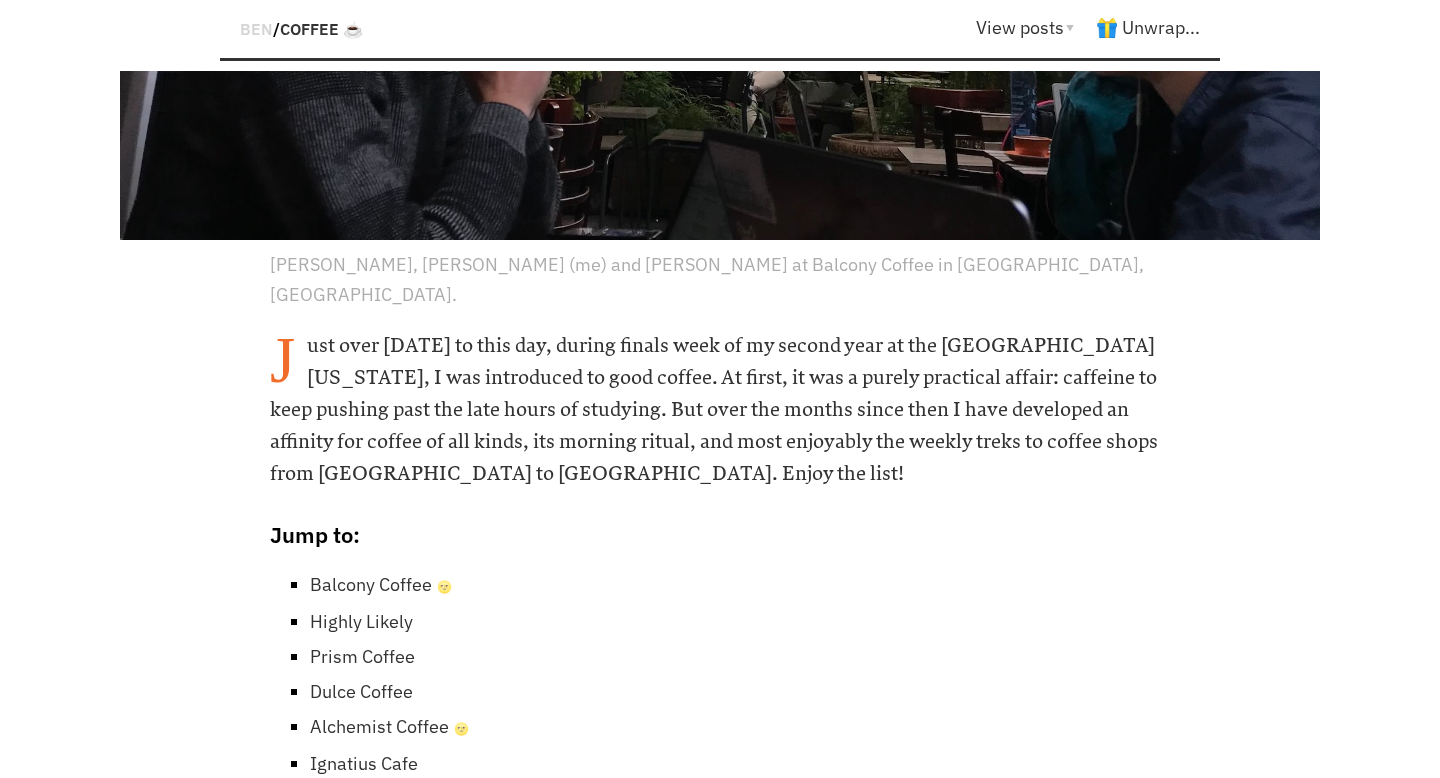 scroll, scrollTop: 807, scrollLeft: 0, axis: vertical 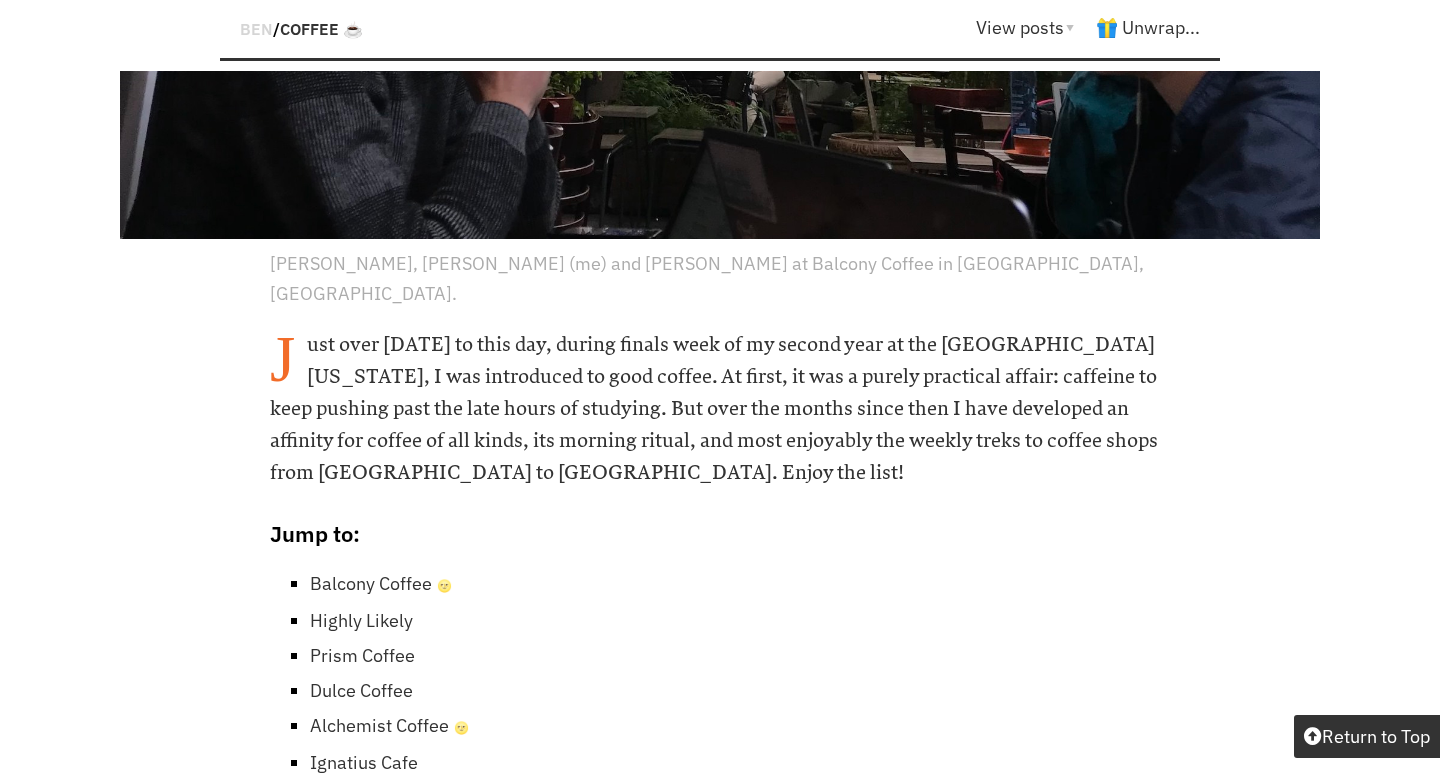 click on "Balcony Coffee  🌝" at bounding box center [381, 583] 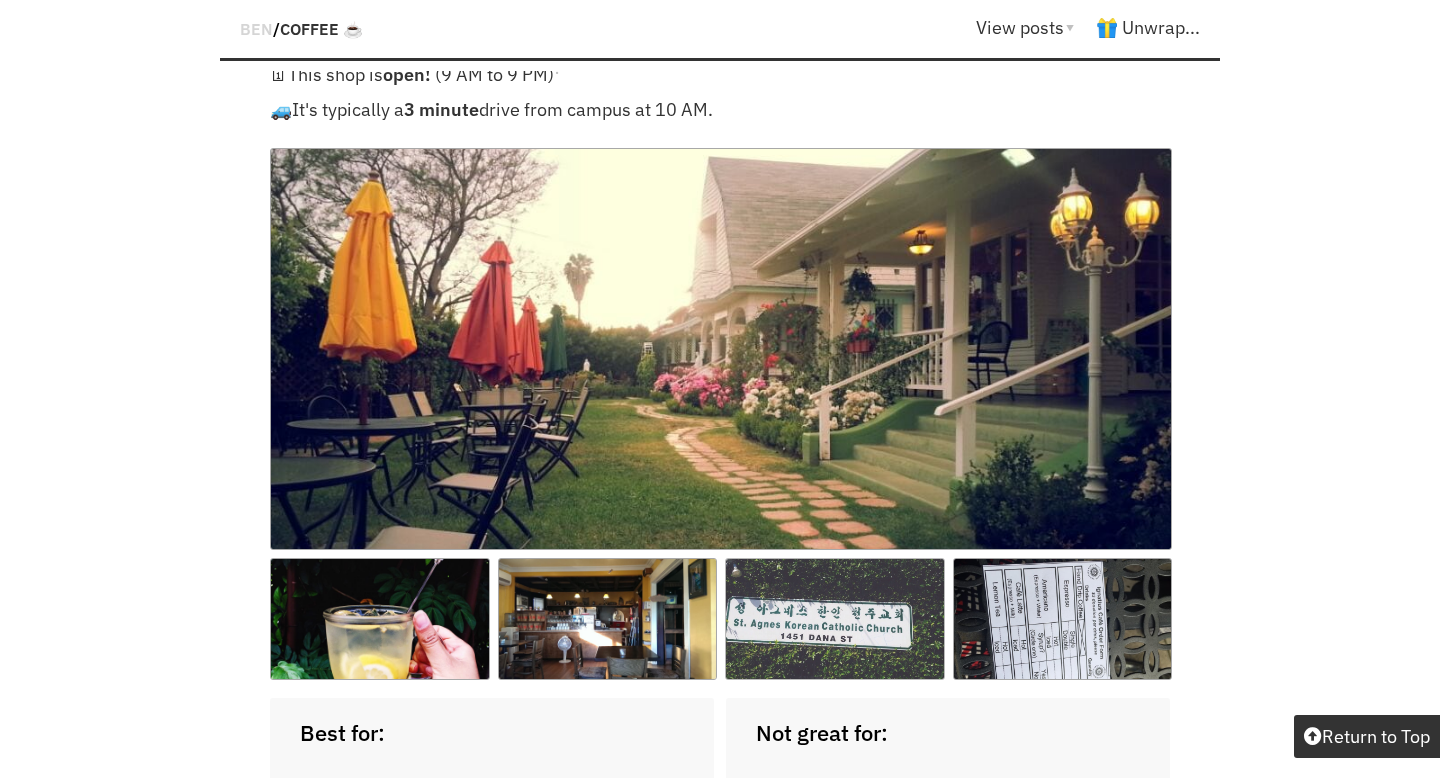 scroll, scrollTop: 12674, scrollLeft: 0, axis: vertical 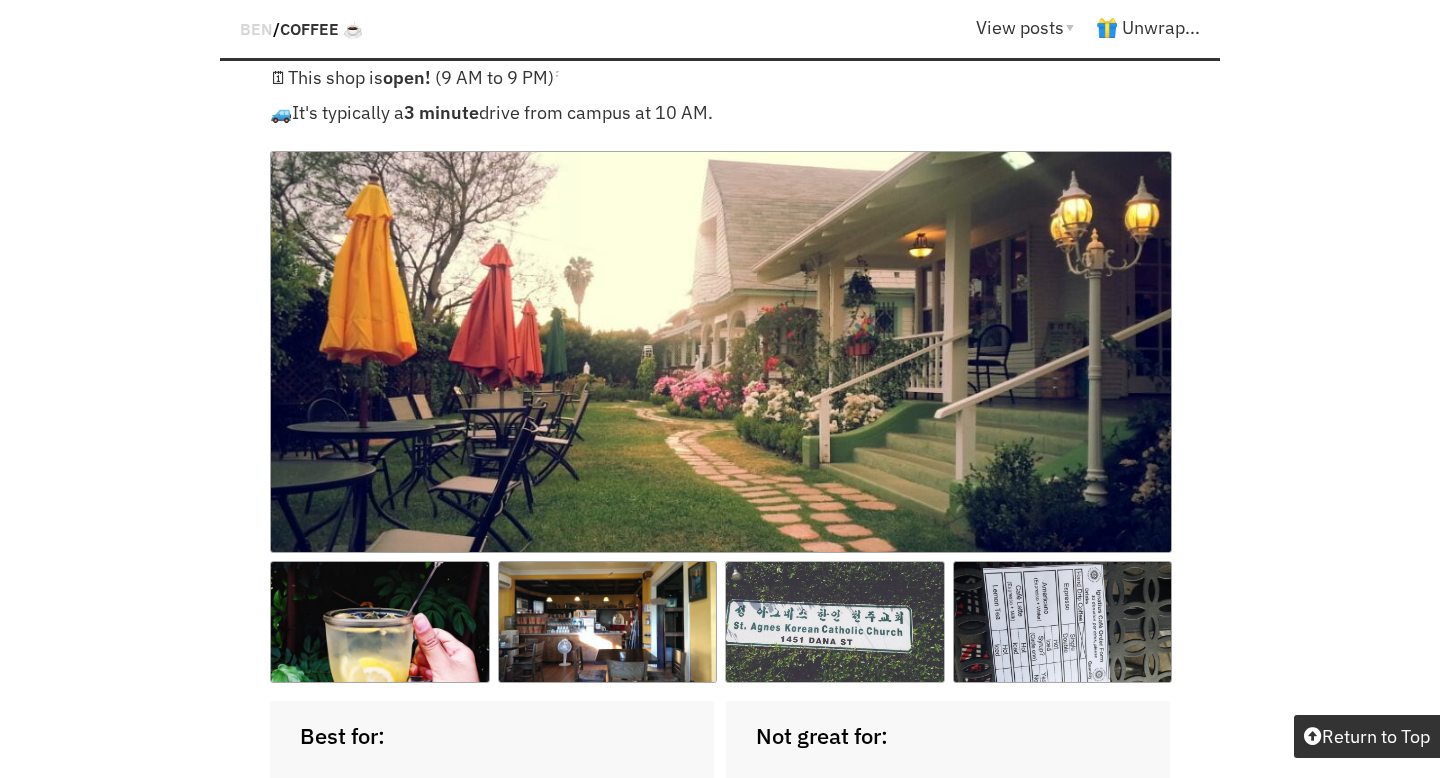 click at bounding box center [835, 622] 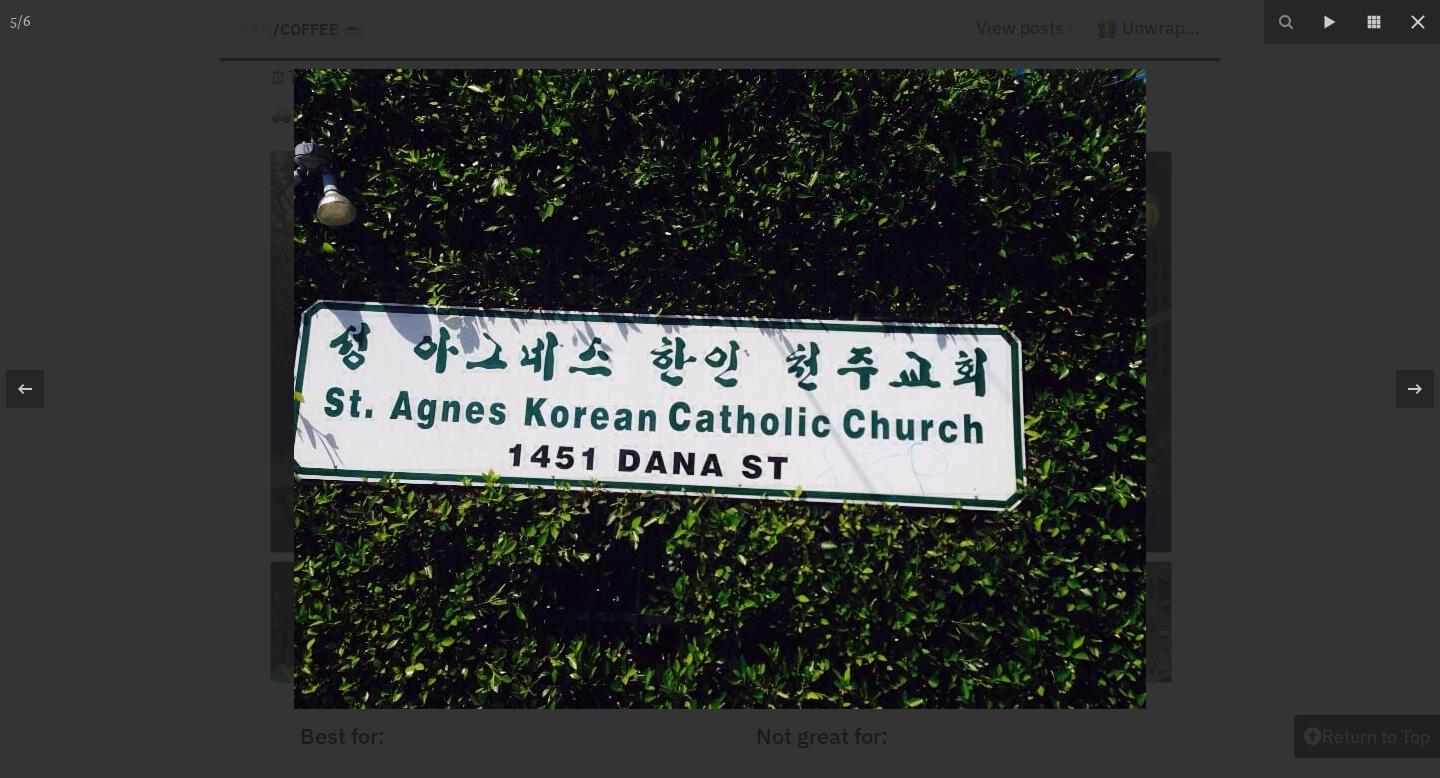 click at bounding box center [720, 389] 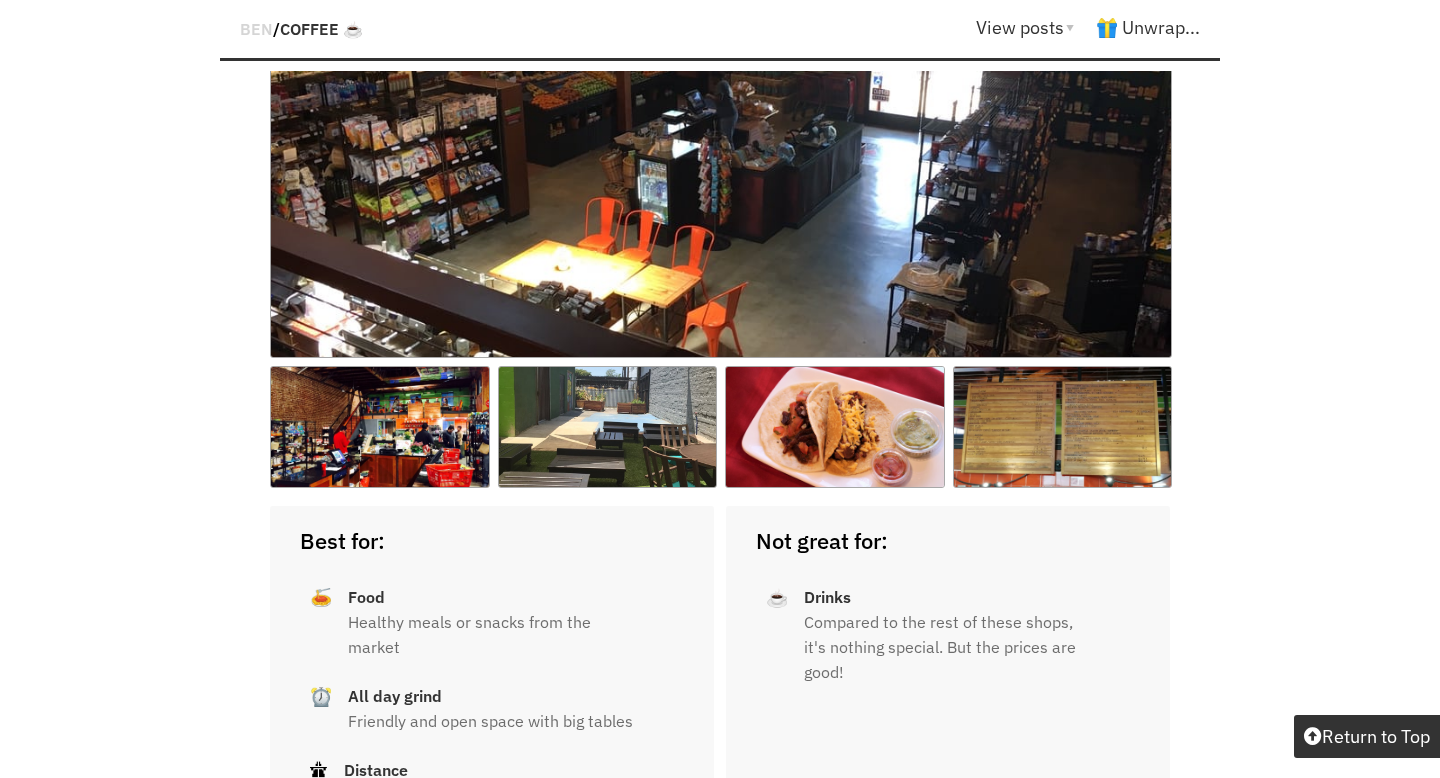 scroll, scrollTop: 15345, scrollLeft: 0, axis: vertical 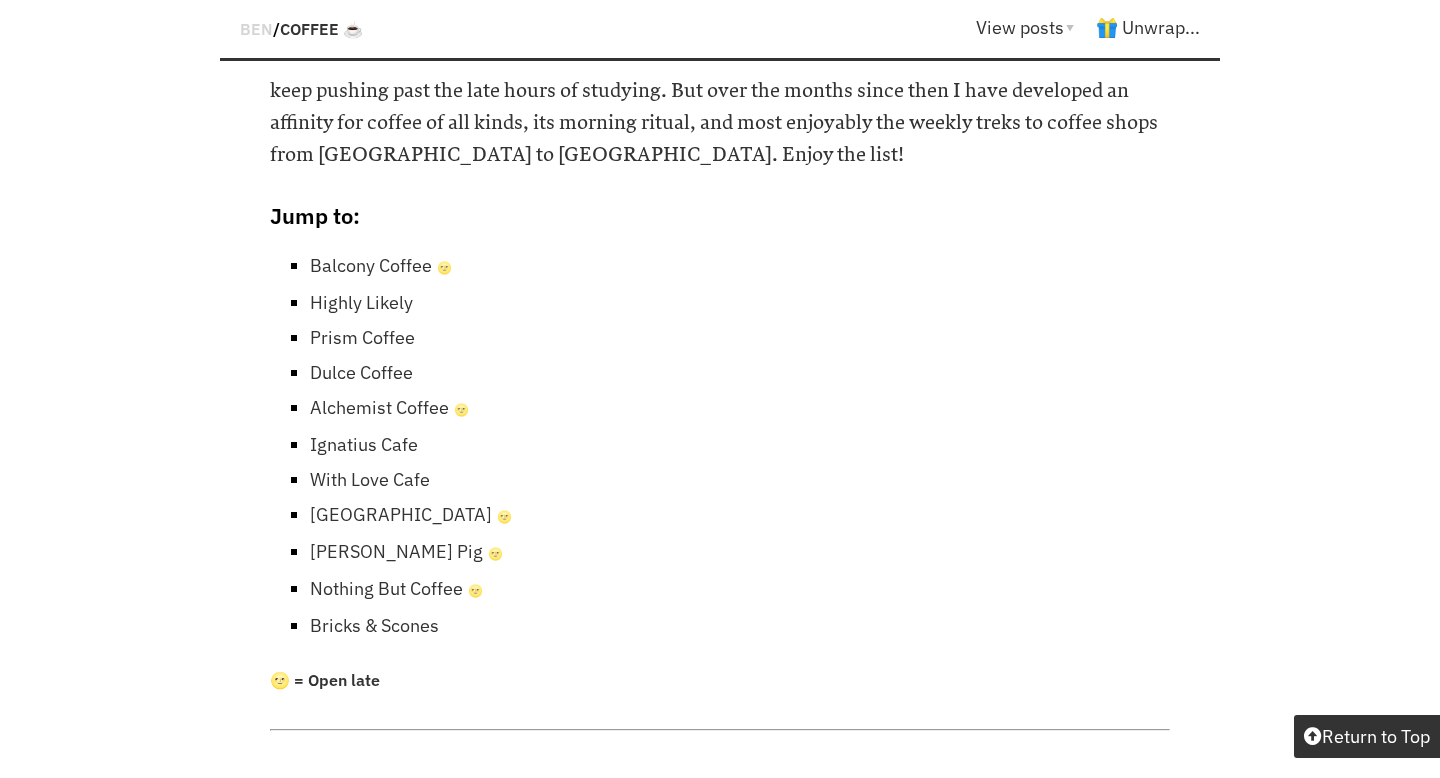 click on "Alchemist Coffee  🌝" at bounding box center [389, 407] 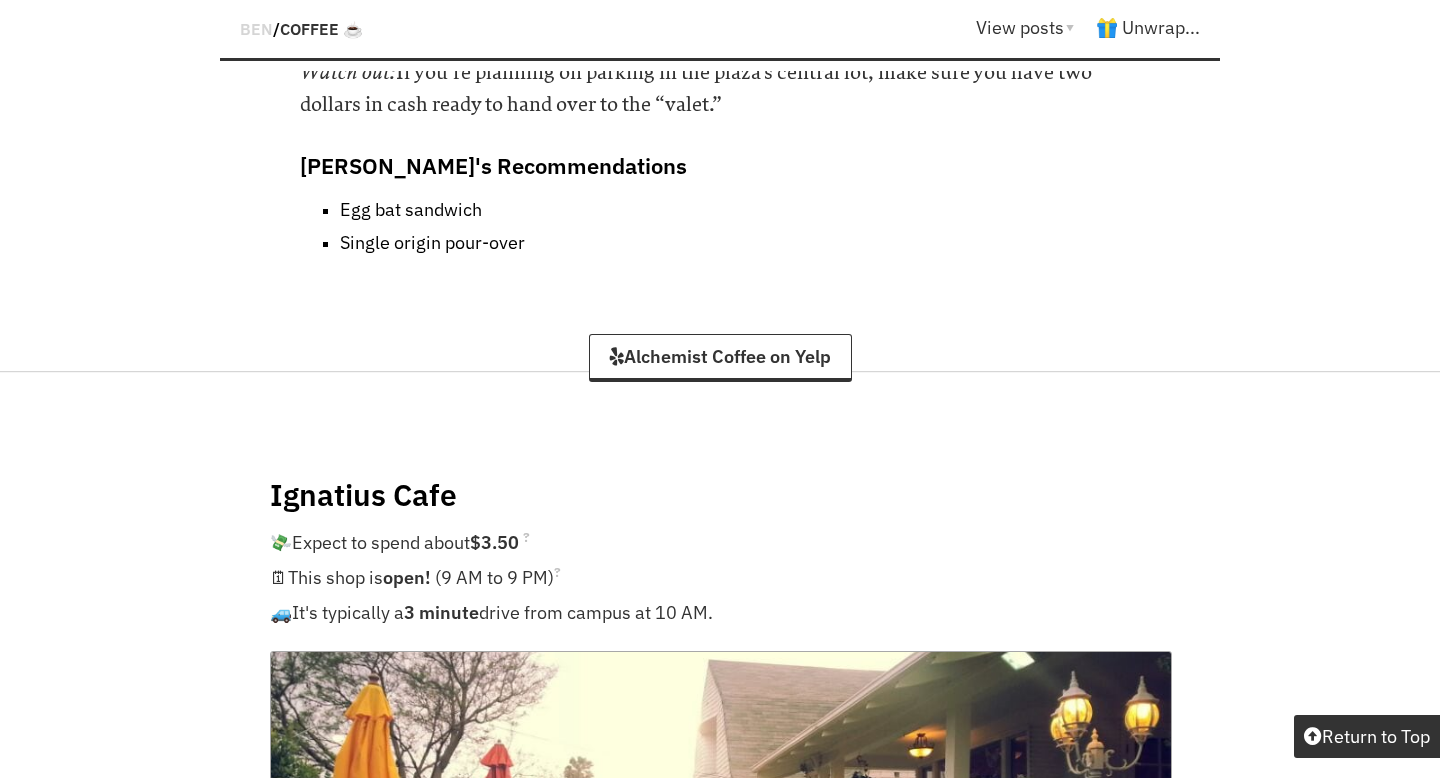 scroll, scrollTop: 12177, scrollLeft: 0, axis: vertical 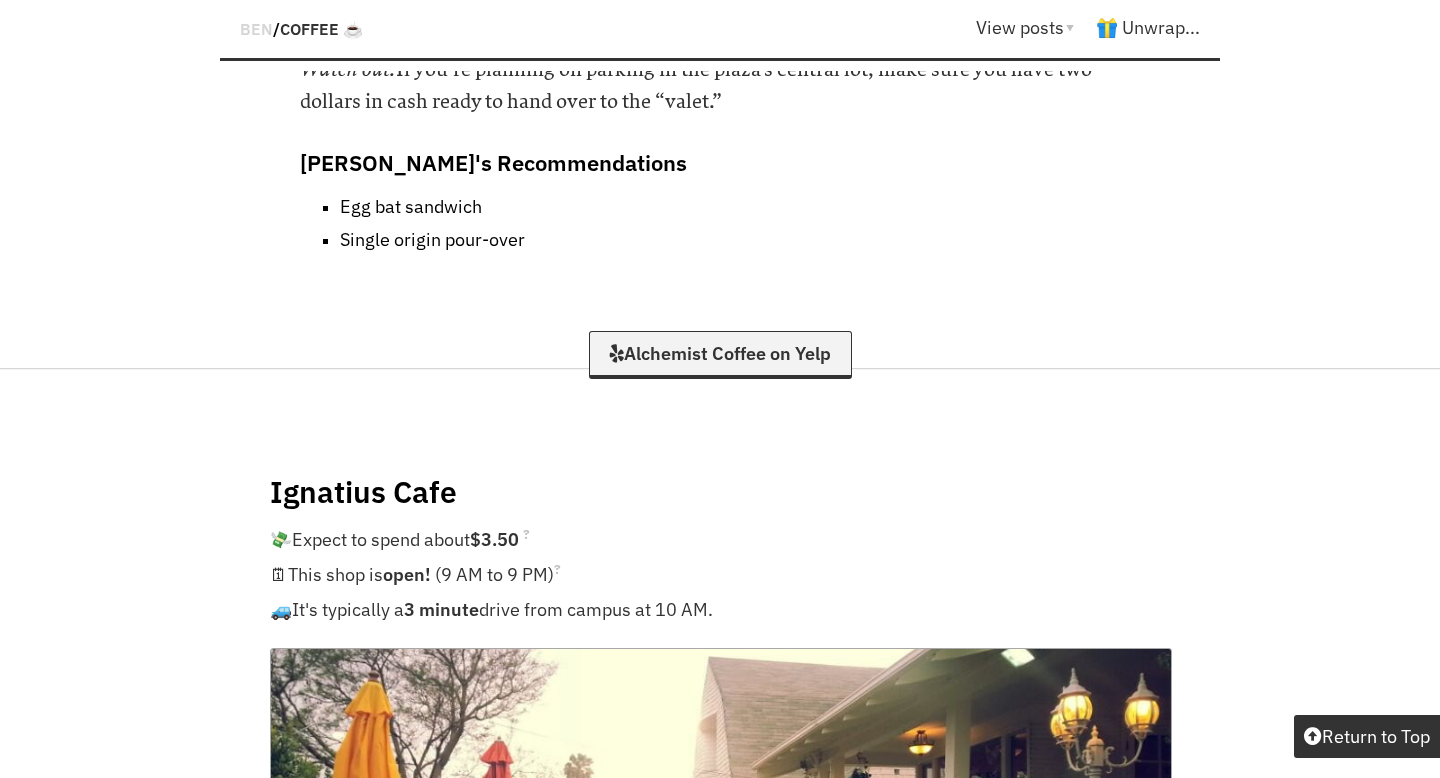 click on "Alchemist Coffee on Yelp" at bounding box center (720, 355) 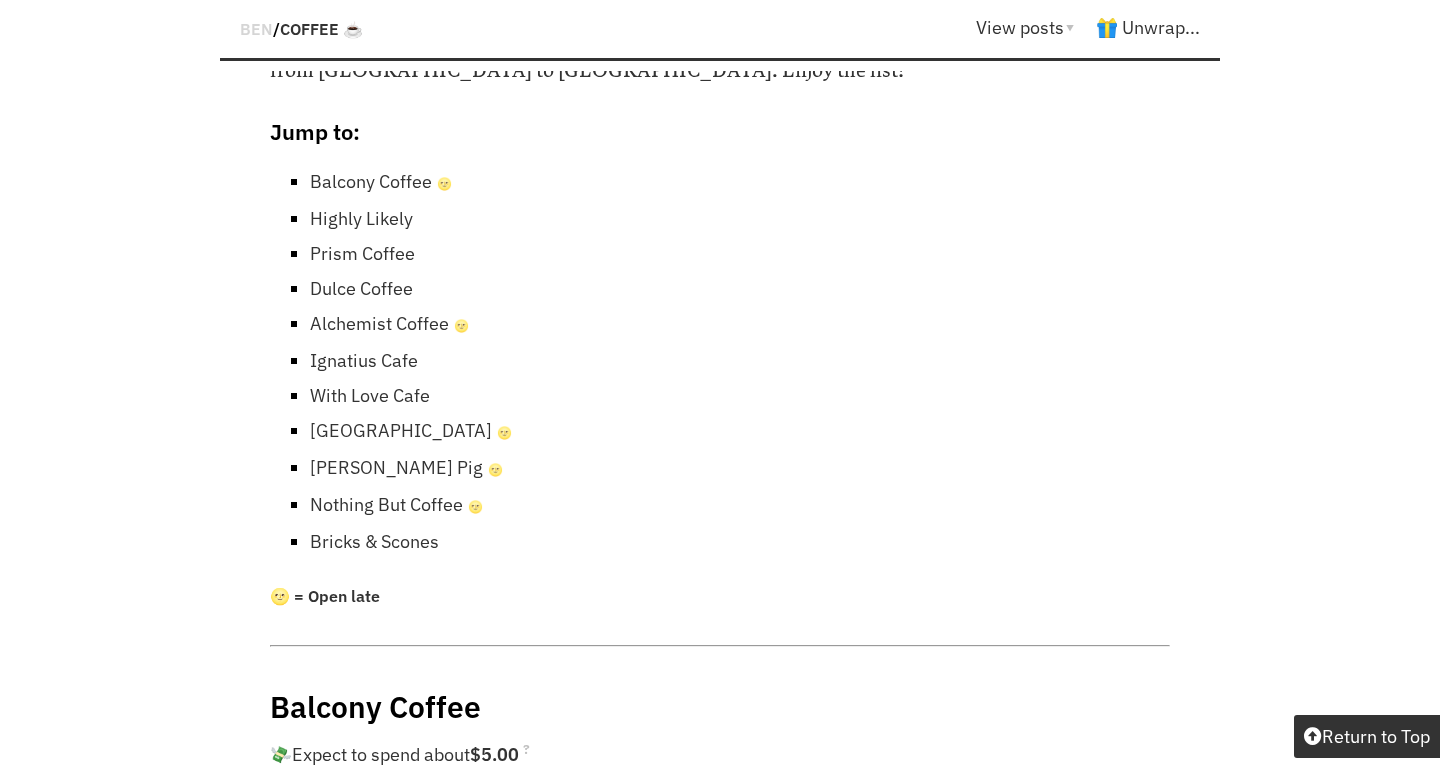 scroll, scrollTop: 1131, scrollLeft: 0, axis: vertical 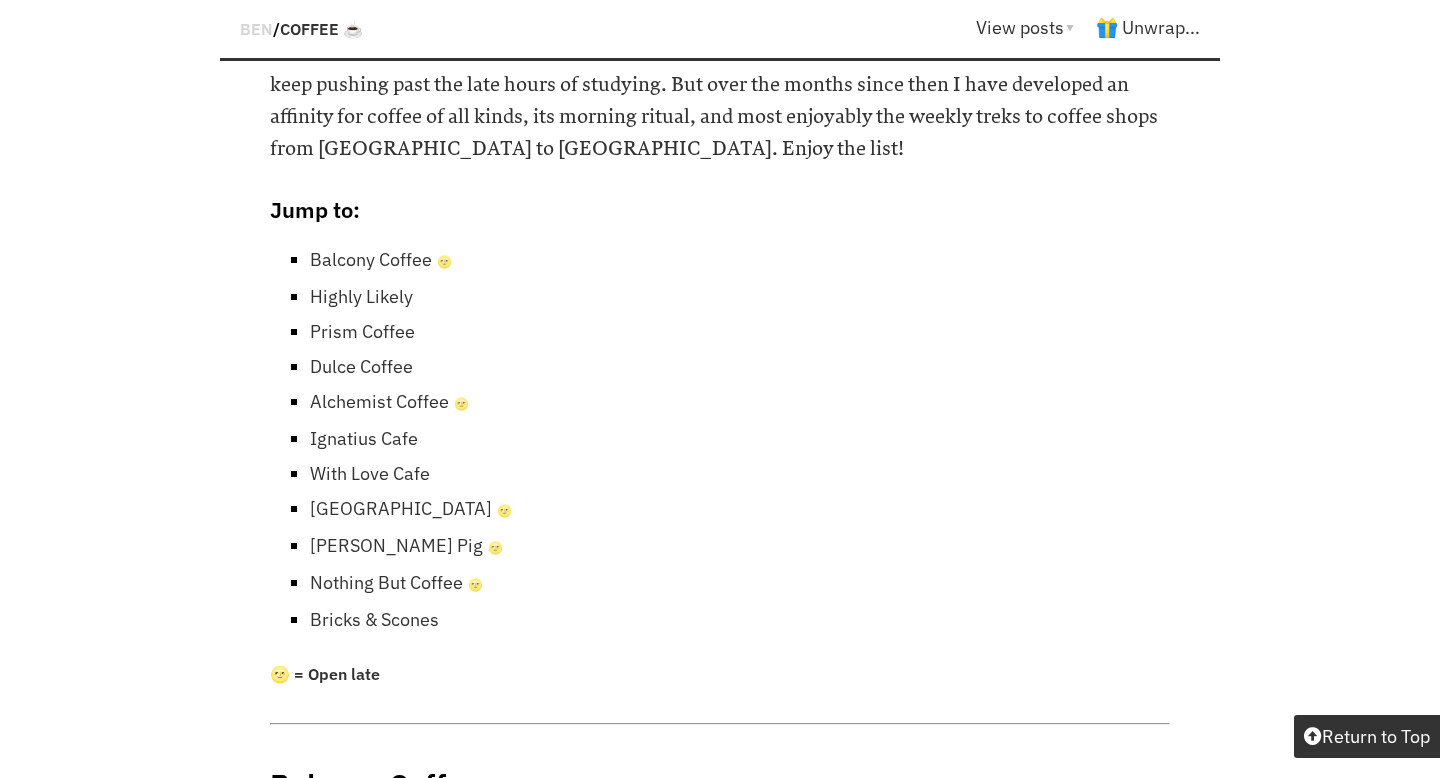 click on "Balcony Coffee  🌝" at bounding box center (381, 259) 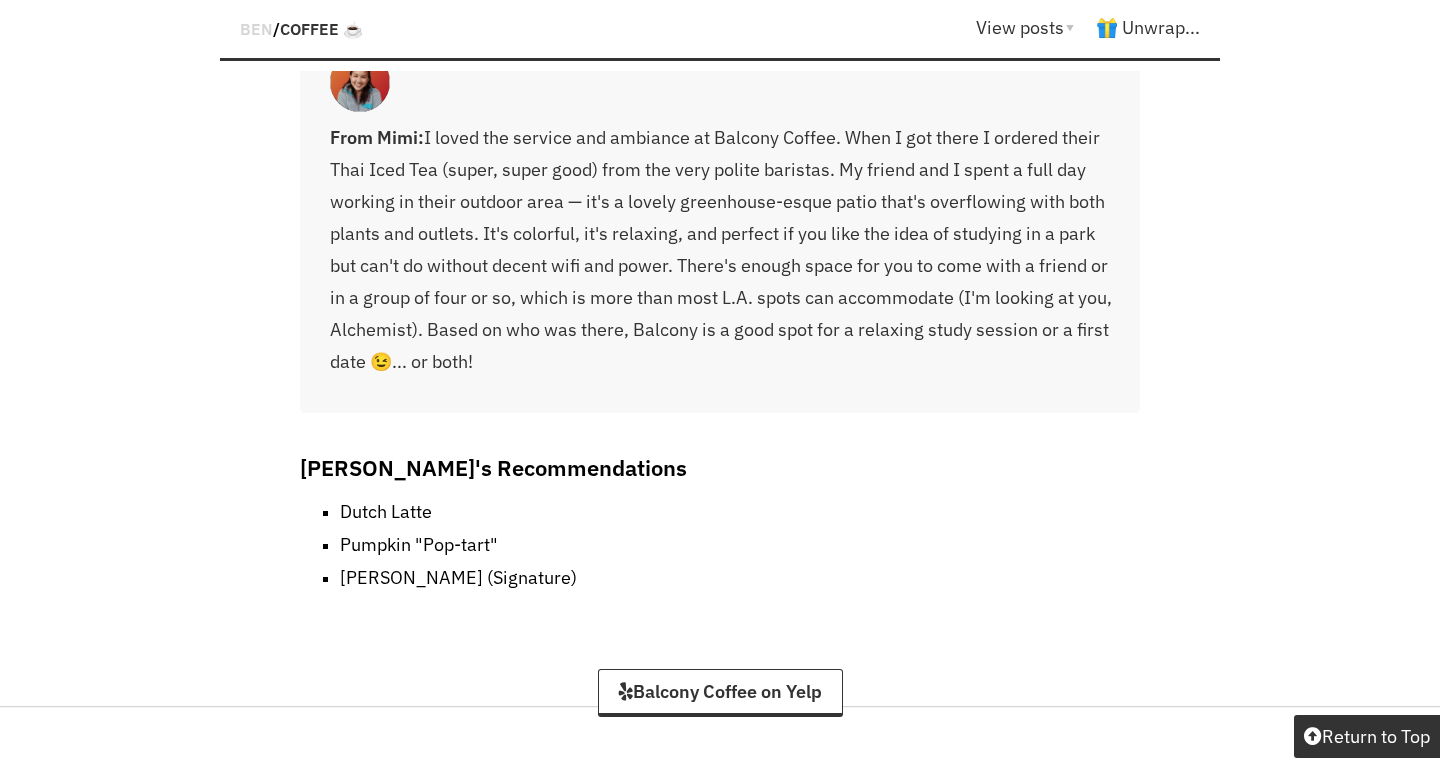 scroll, scrollTop: 3539, scrollLeft: 0, axis: vertical 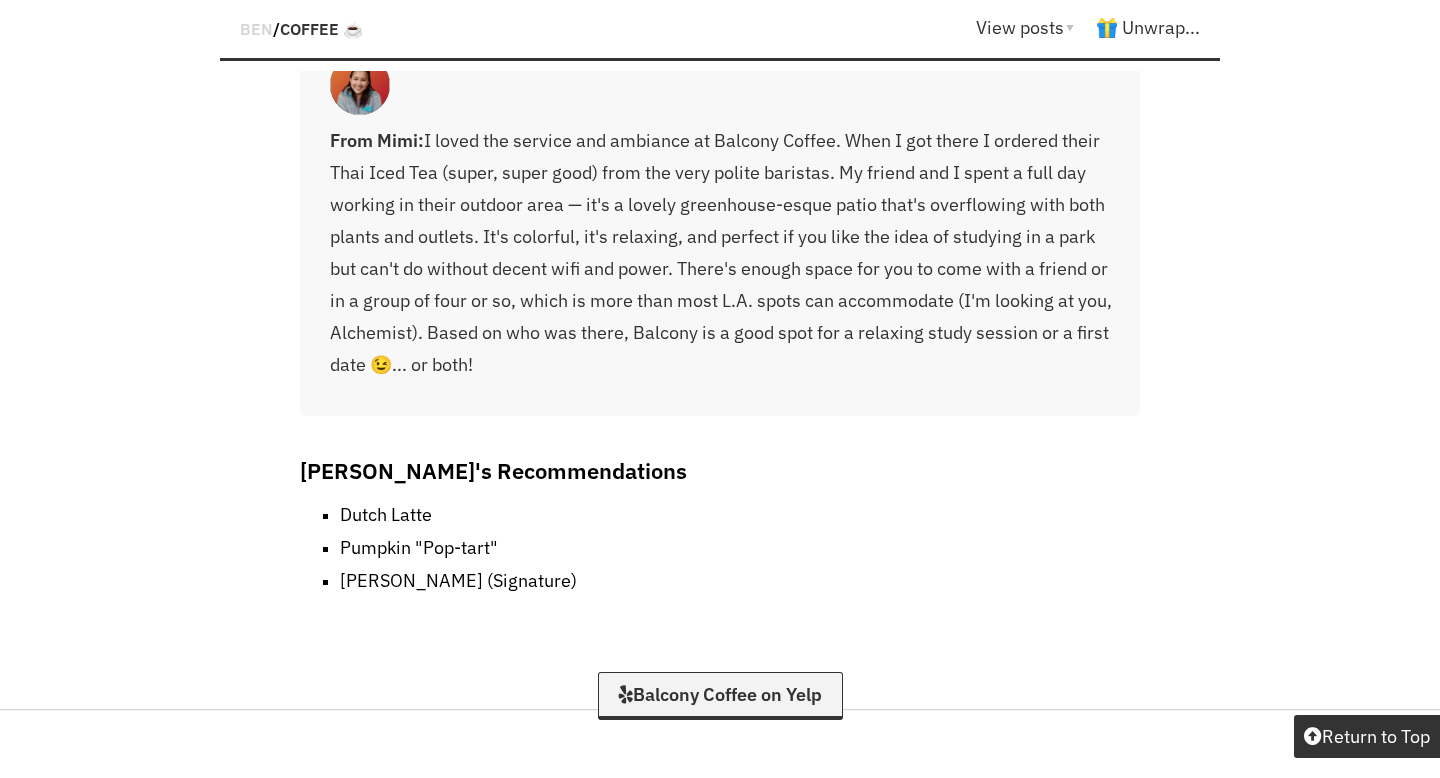 click on "Balcony Coffee on Yelp" at bounding box center [720, 696] 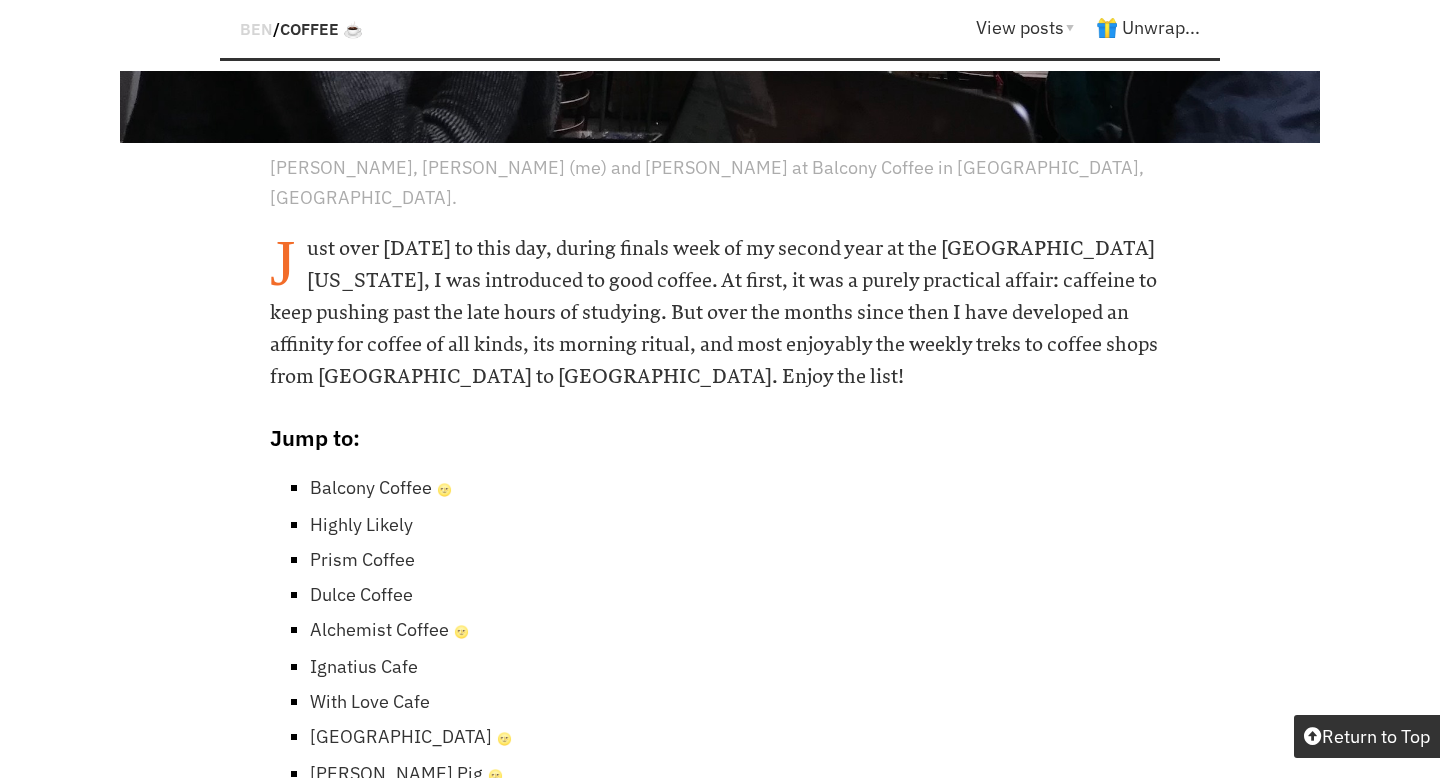 scroll, scrollTop: 913, scrollLeft: 0, axis: vertical 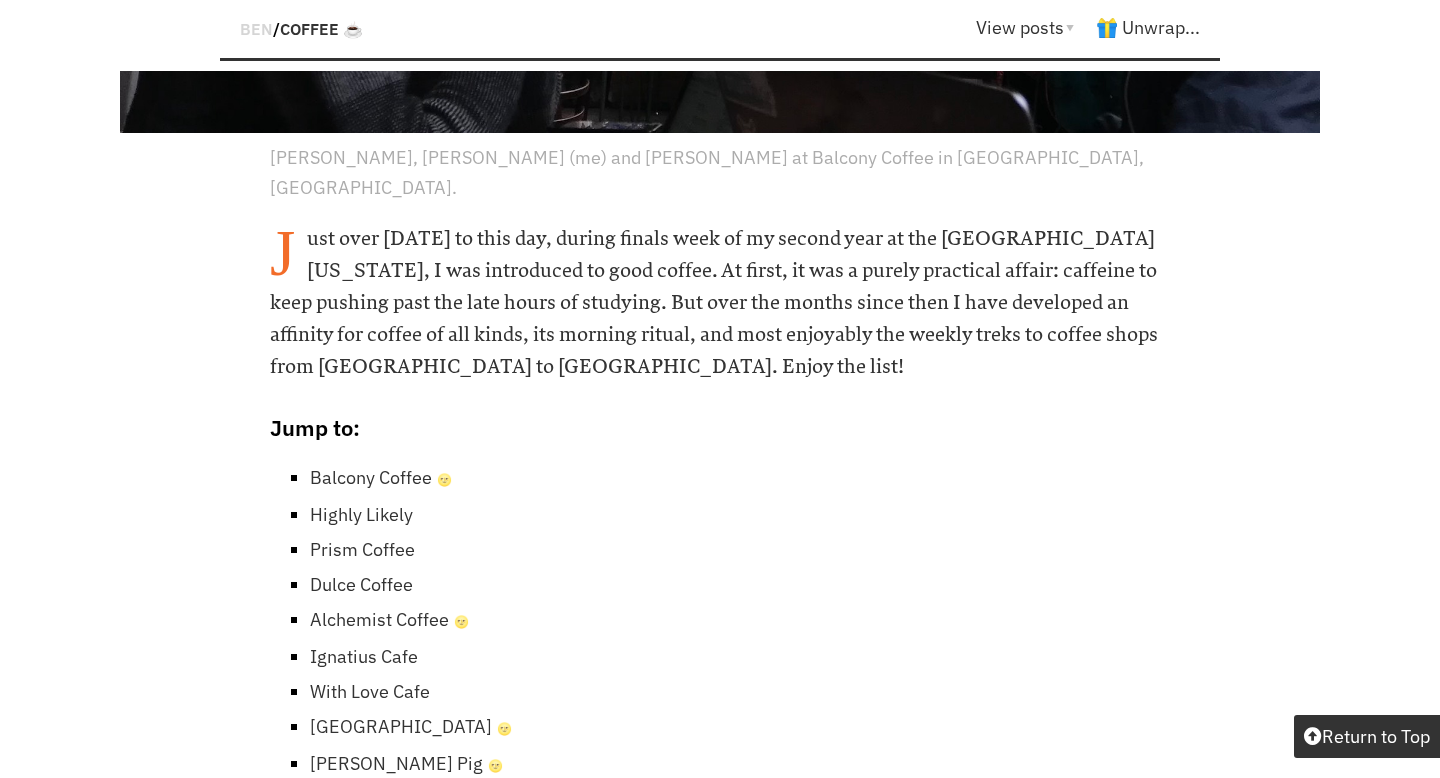 click on "Yellow House Cafe  🌝" at bounding box center (411, 726) 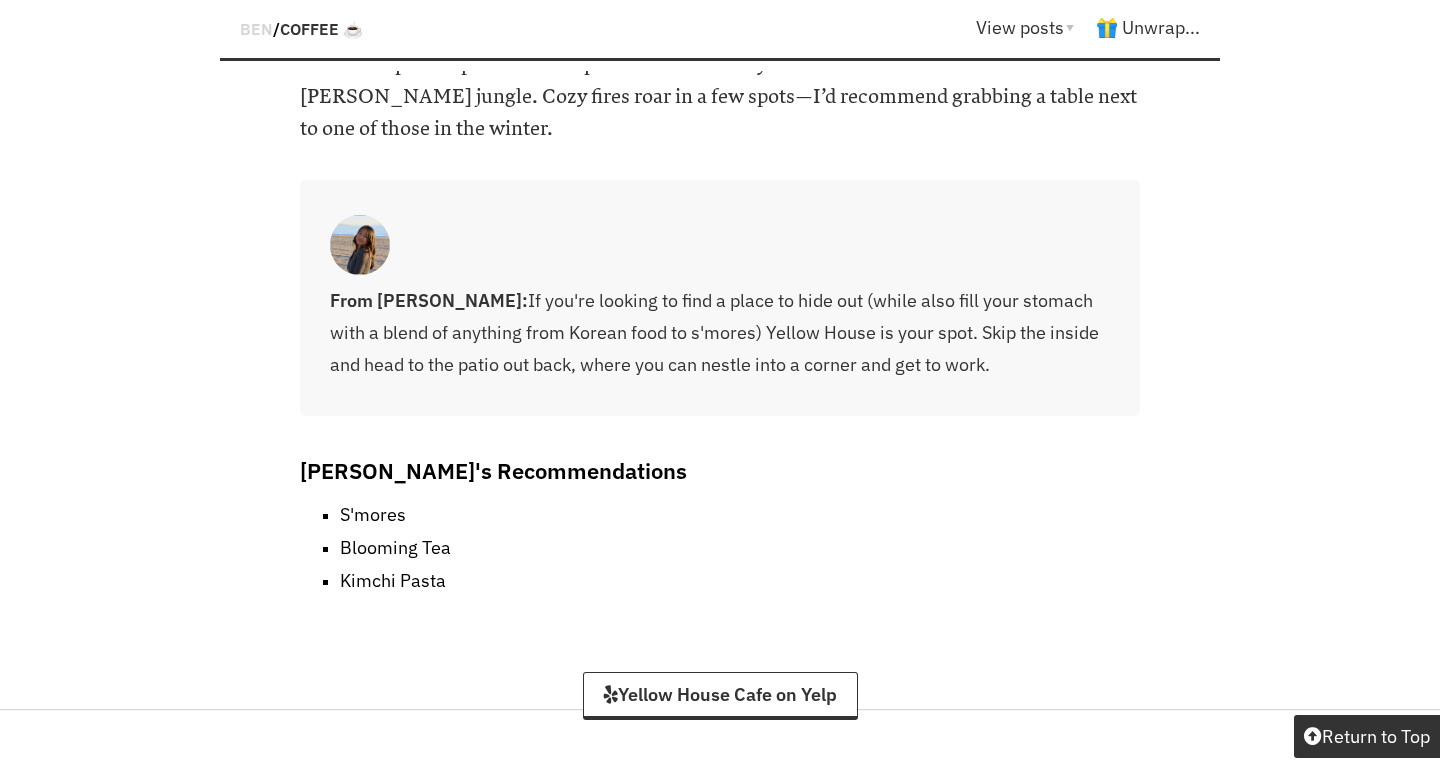 scroll, scrollTop: 18608, scrollLeft: 0, axis: vertical 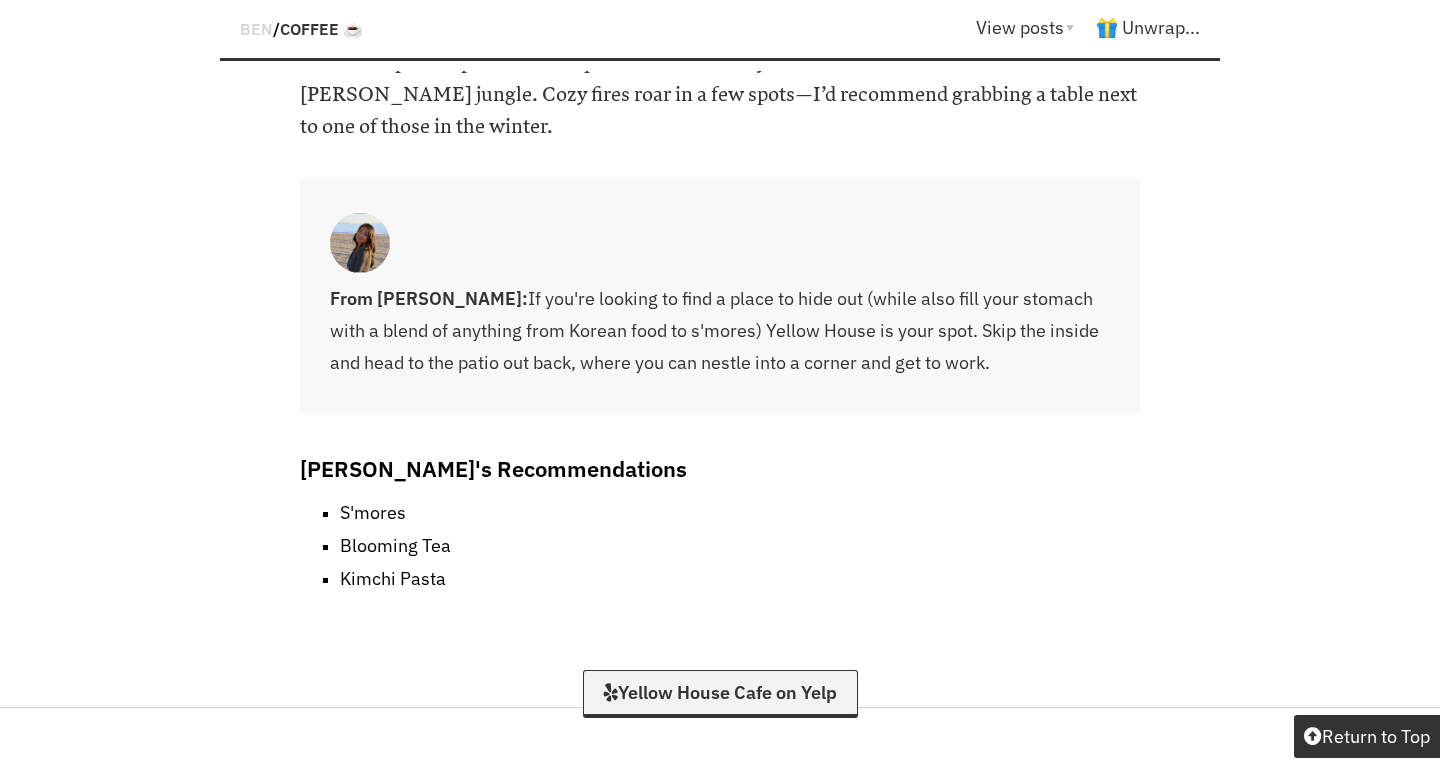 click on "Yellow House Cafe on Yelp" at bounding box center [720, 694] 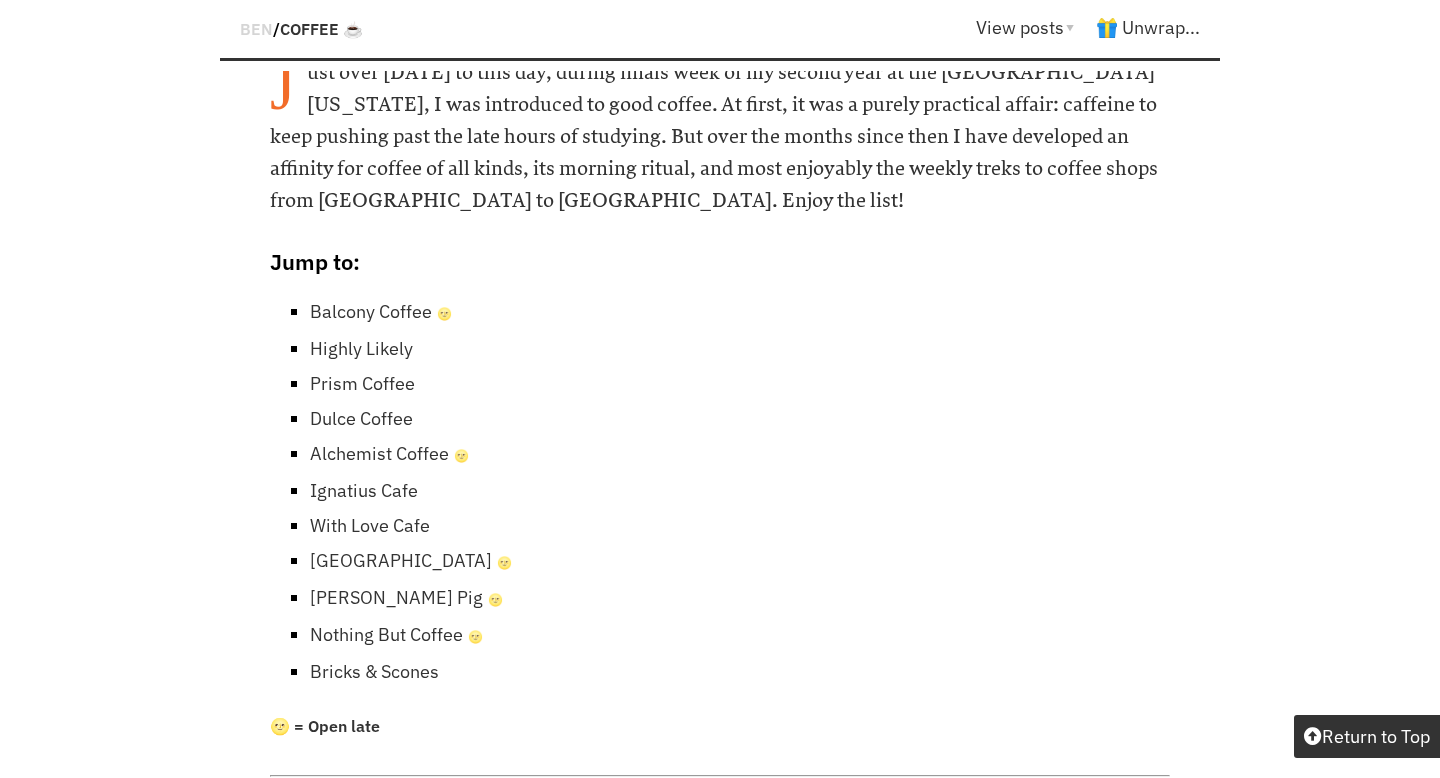 scroll, scrollTop: 1075, scrollLeft: 0, axis: vertical 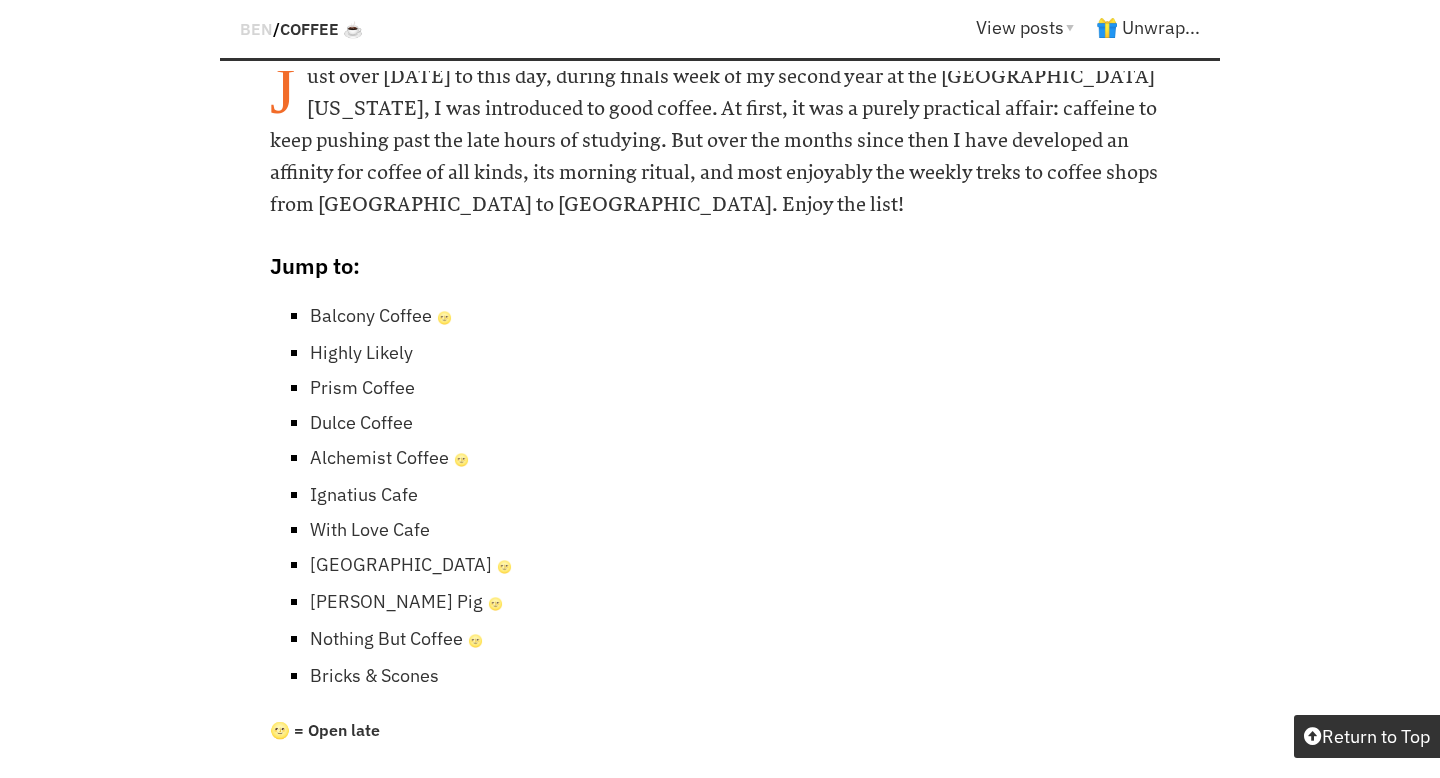 click on "[PERSON_NAME] Pig  🌝" at bounding box center (406, 601) 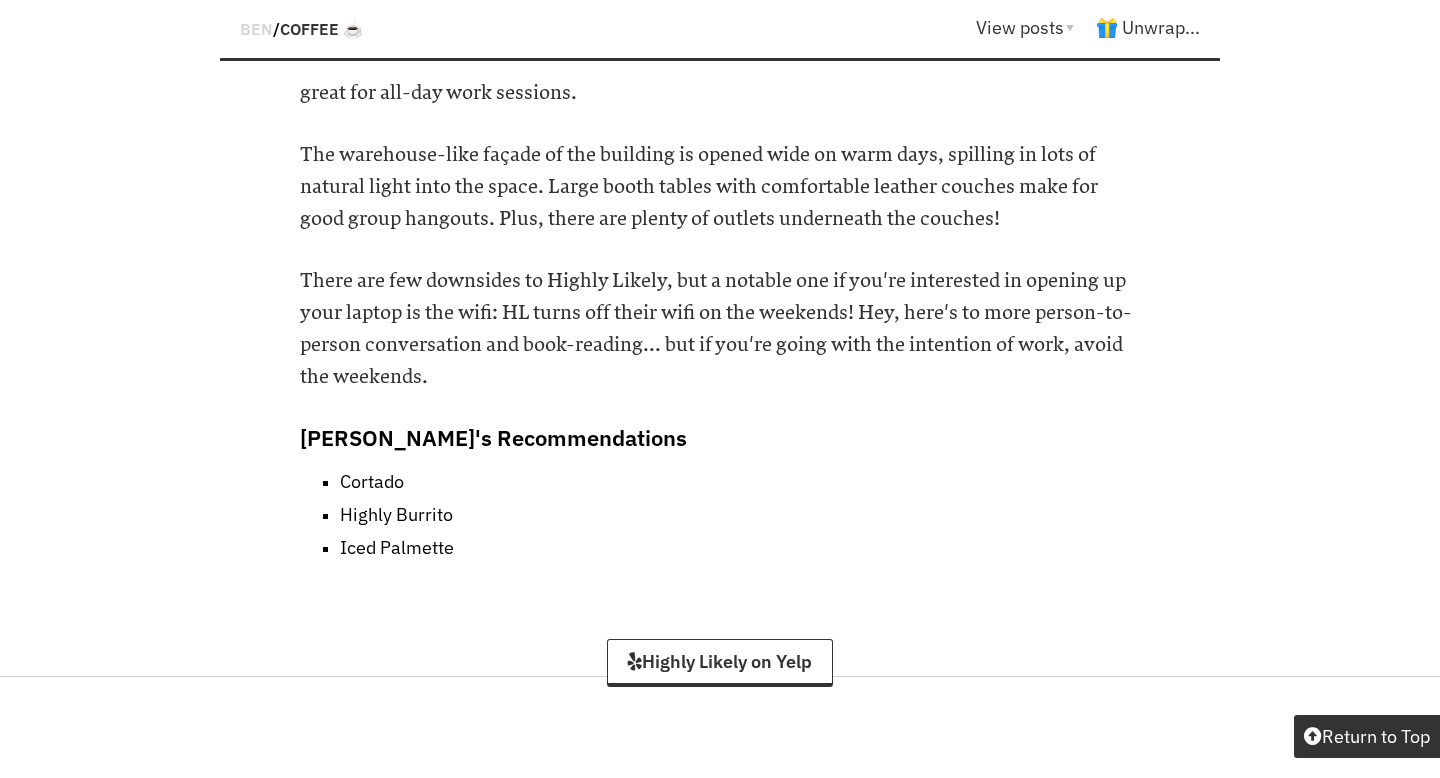 scroll, scrollTop: 5821, scrollLeft: 0, axis: vertical 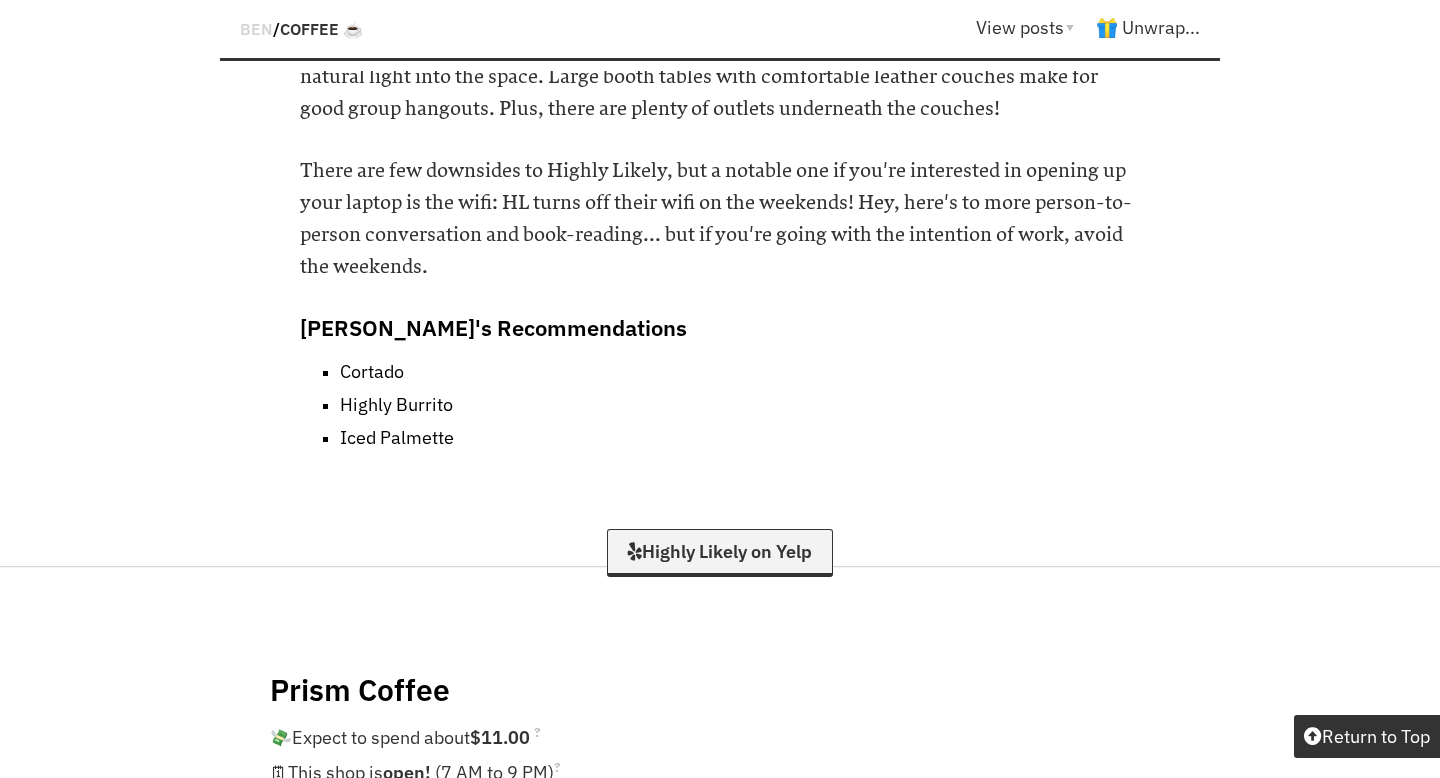click on "Highly Likely on Yelp" at bounding box center (720, 553) 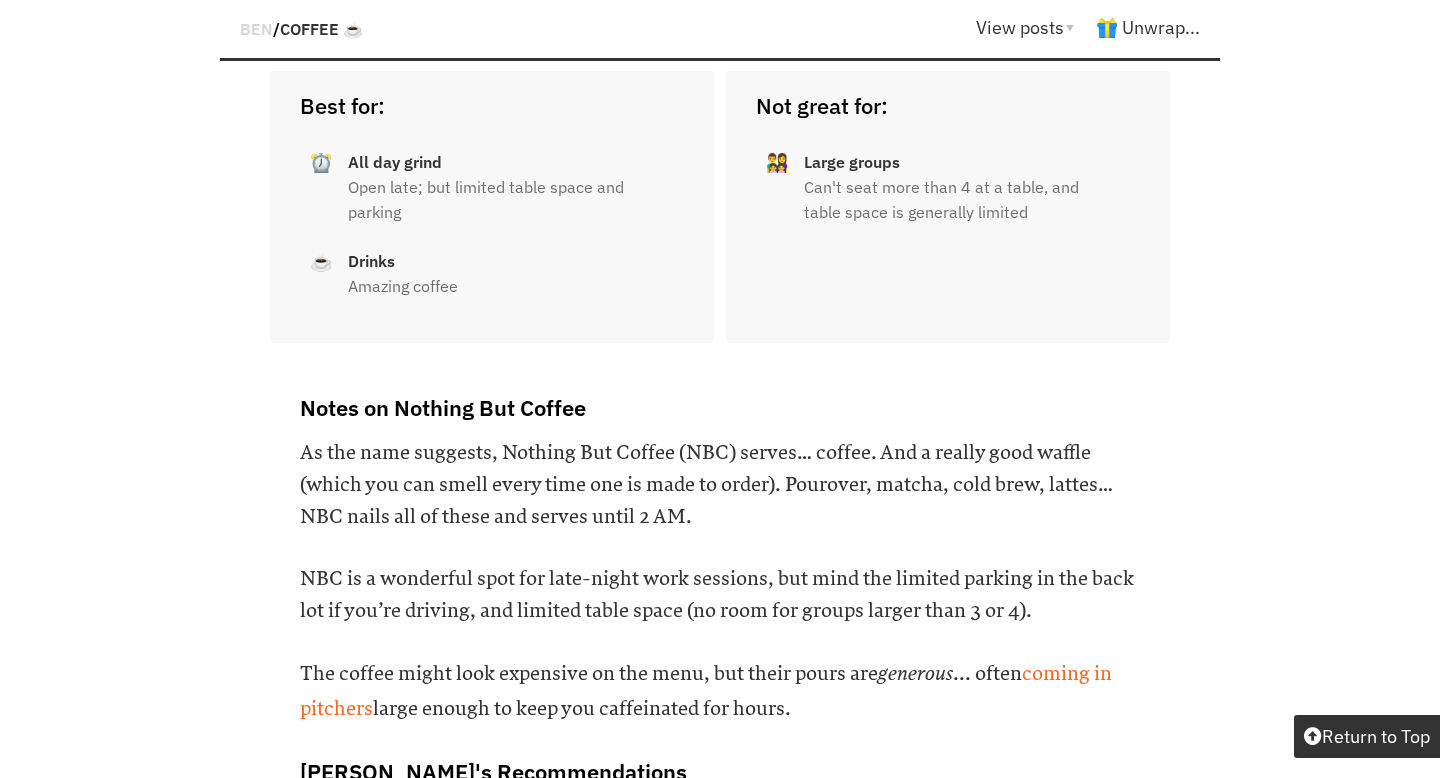 scroll, scrollTop: 21972, scrollLeft: 0, axis: vertical 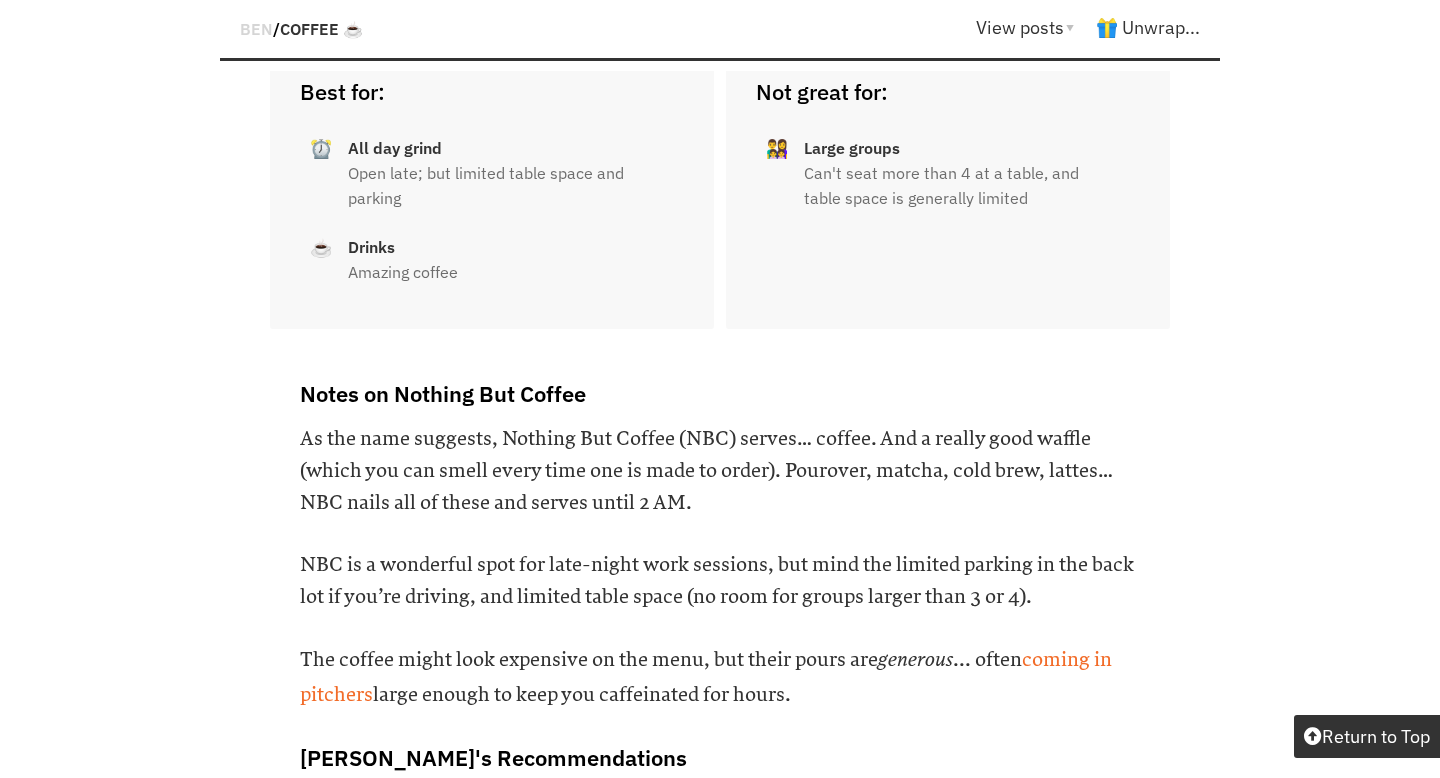 click on "Nothing But Coffee on Yelp" at bounding box center (720, 984) 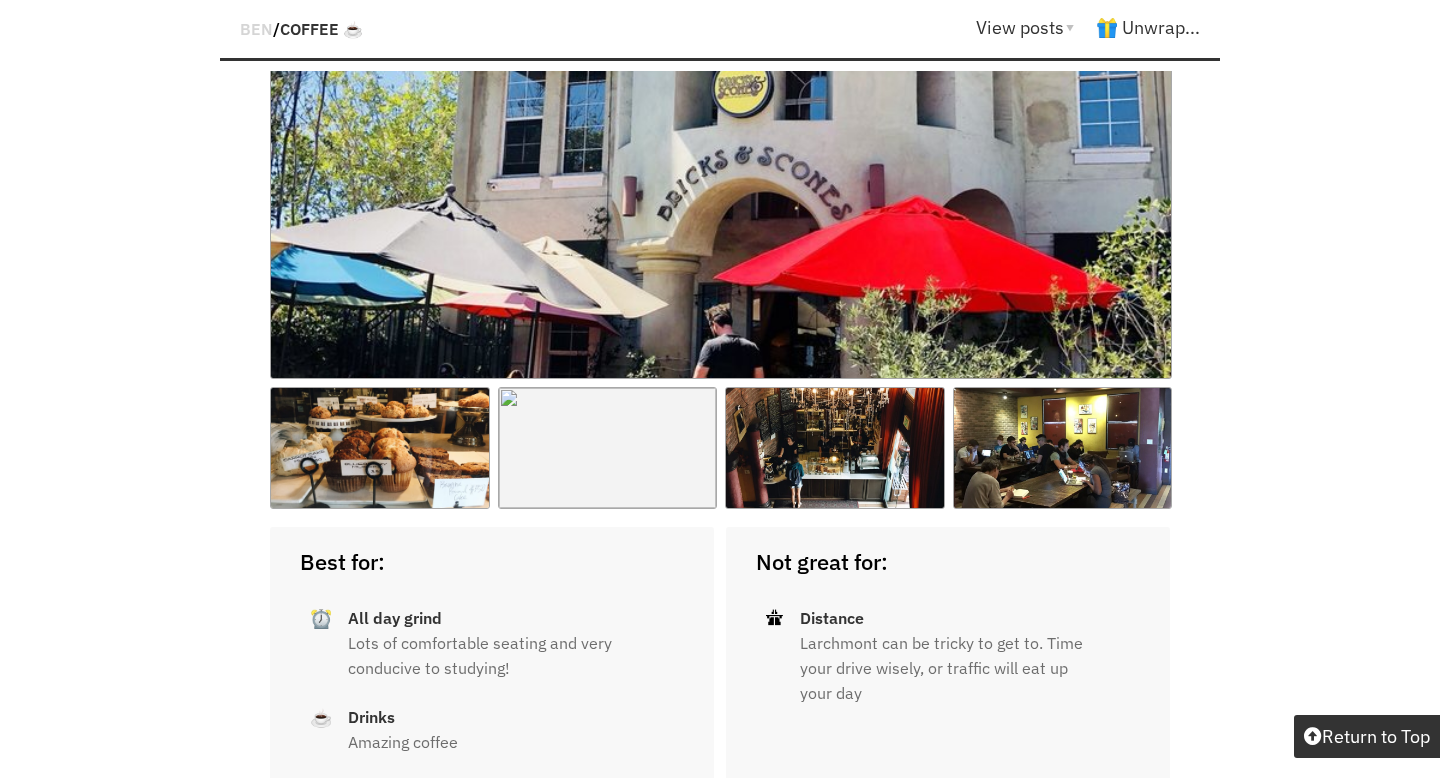 scroll, scrollTop: 23232, scrollLeft: 0, axis: vertical 